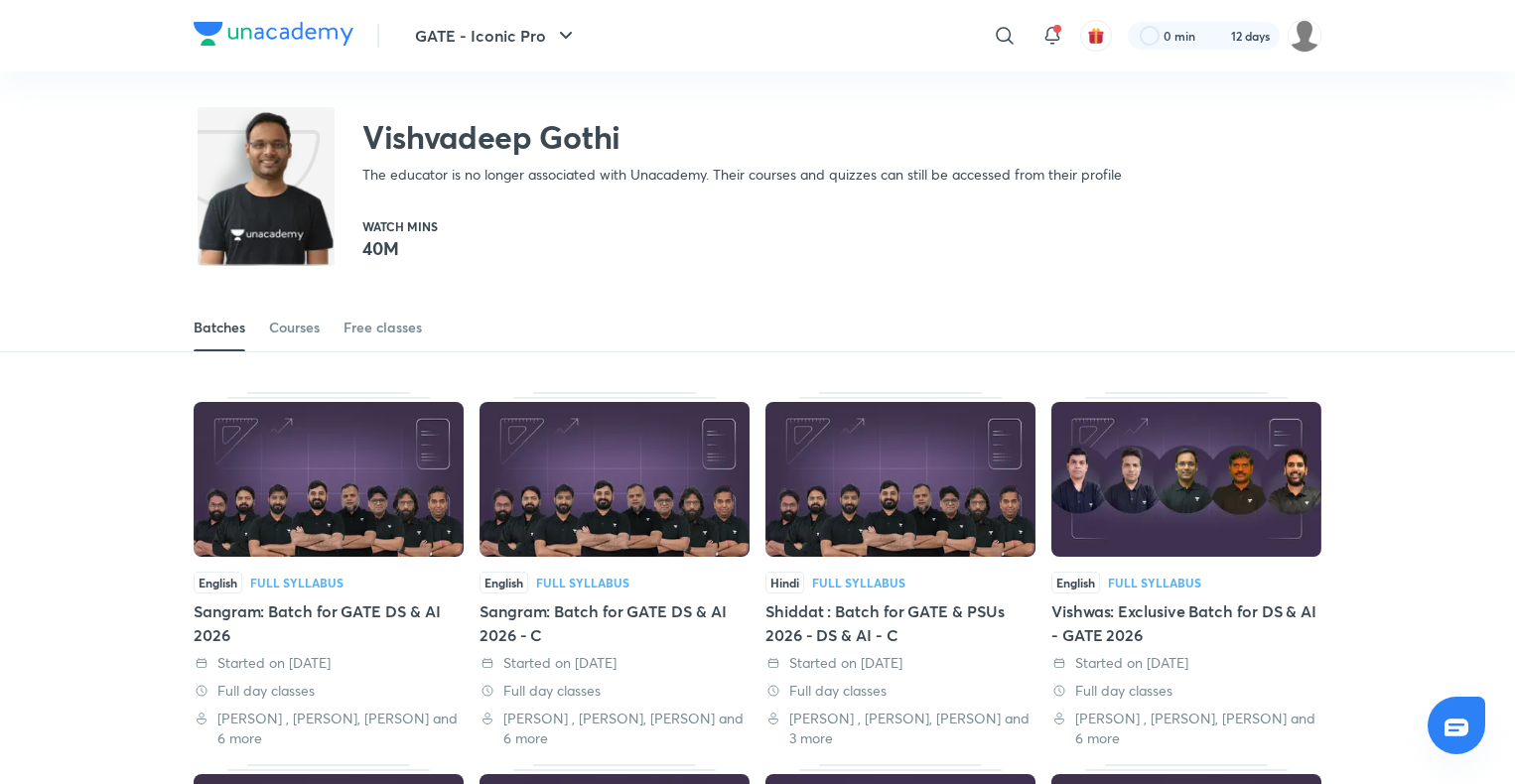 scroll, scrollTop: 0, scrollLeft: 0, axis: both 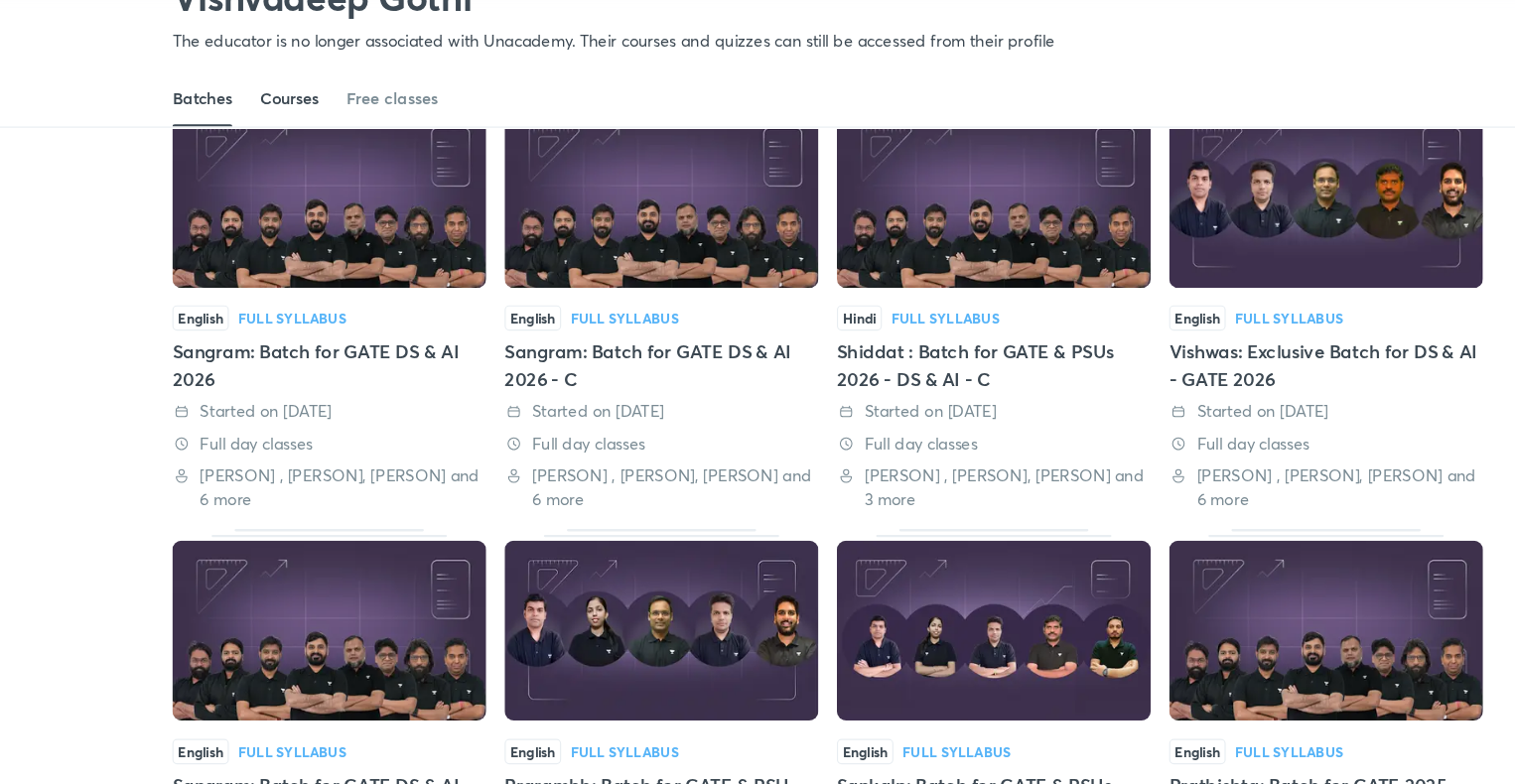 click on "Courses" at bounding box center [294, 195] 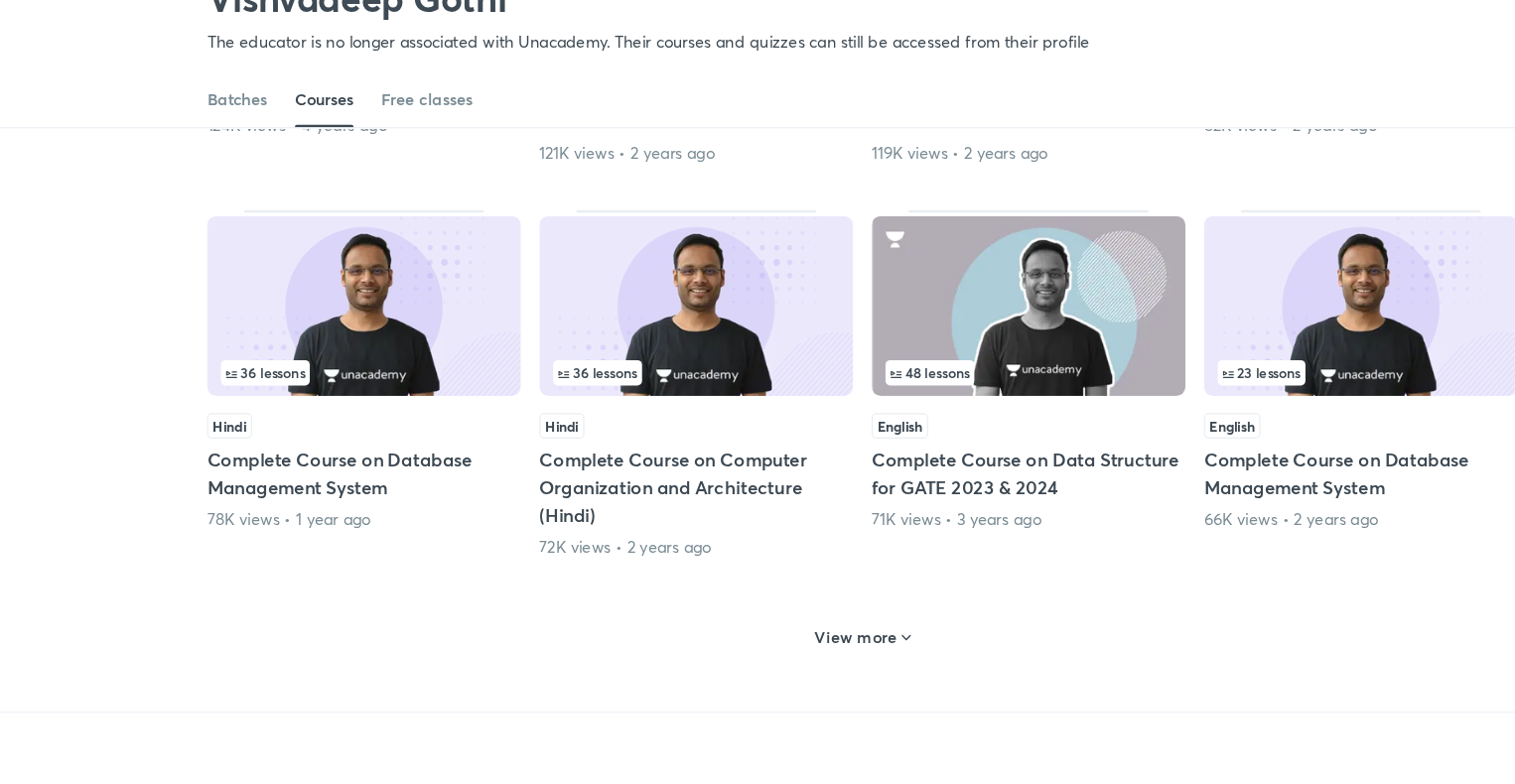 scroll, scrollTop: 822, scrollLeft: 0, axis: vertical 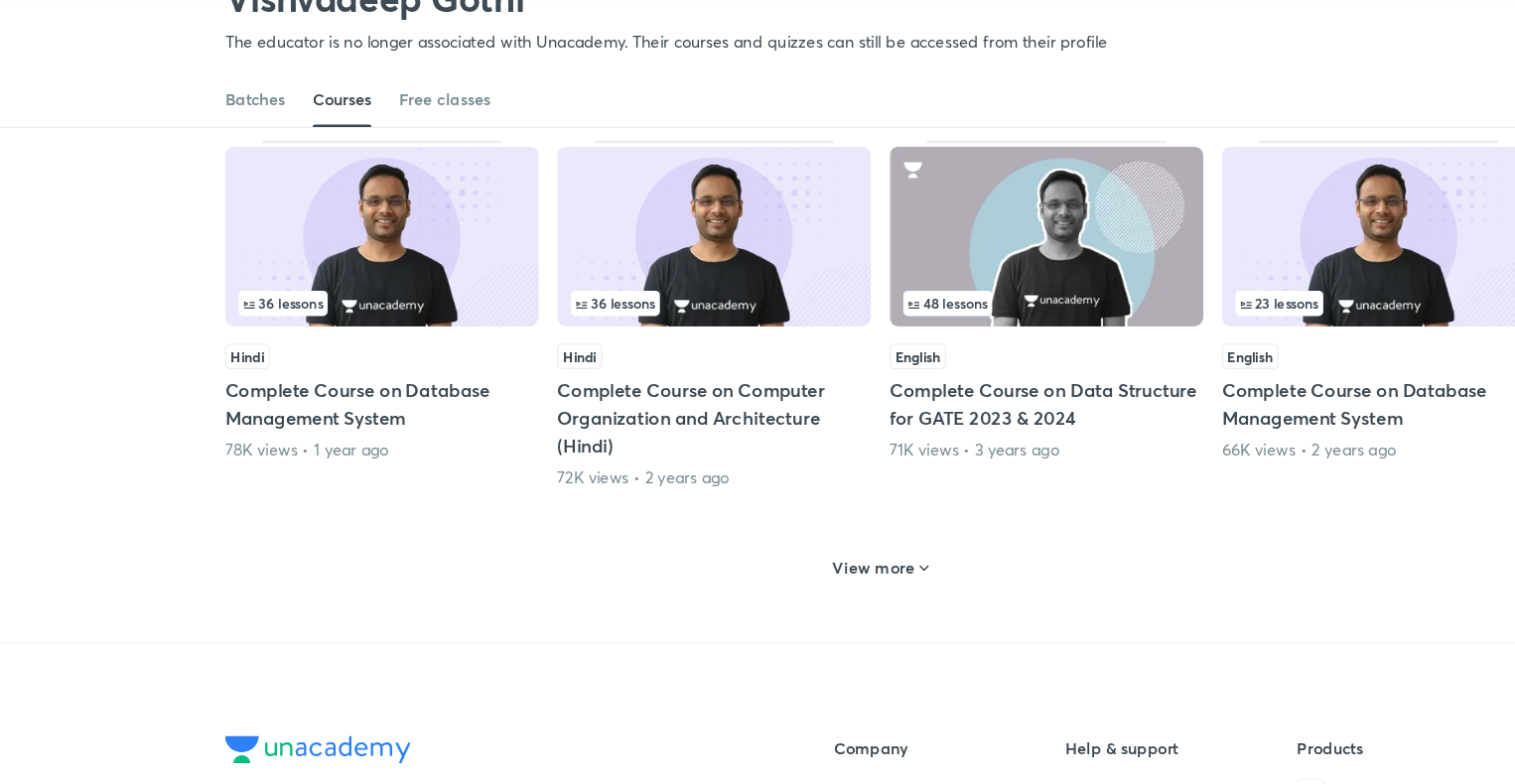click on "View more" at bounding box center [752, 597] 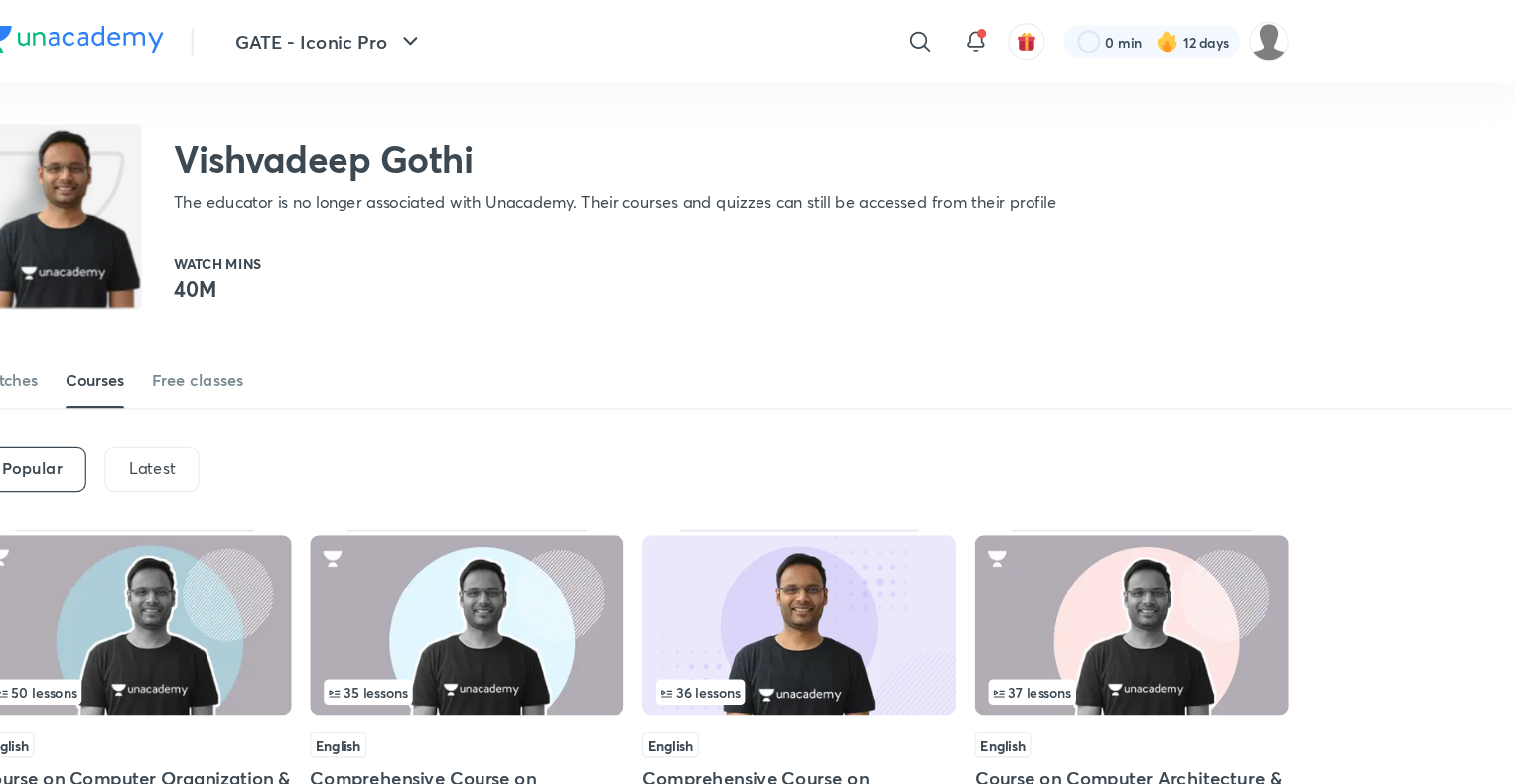 scroll, scrollTop: 0, scrollLeft: 0, axis: both 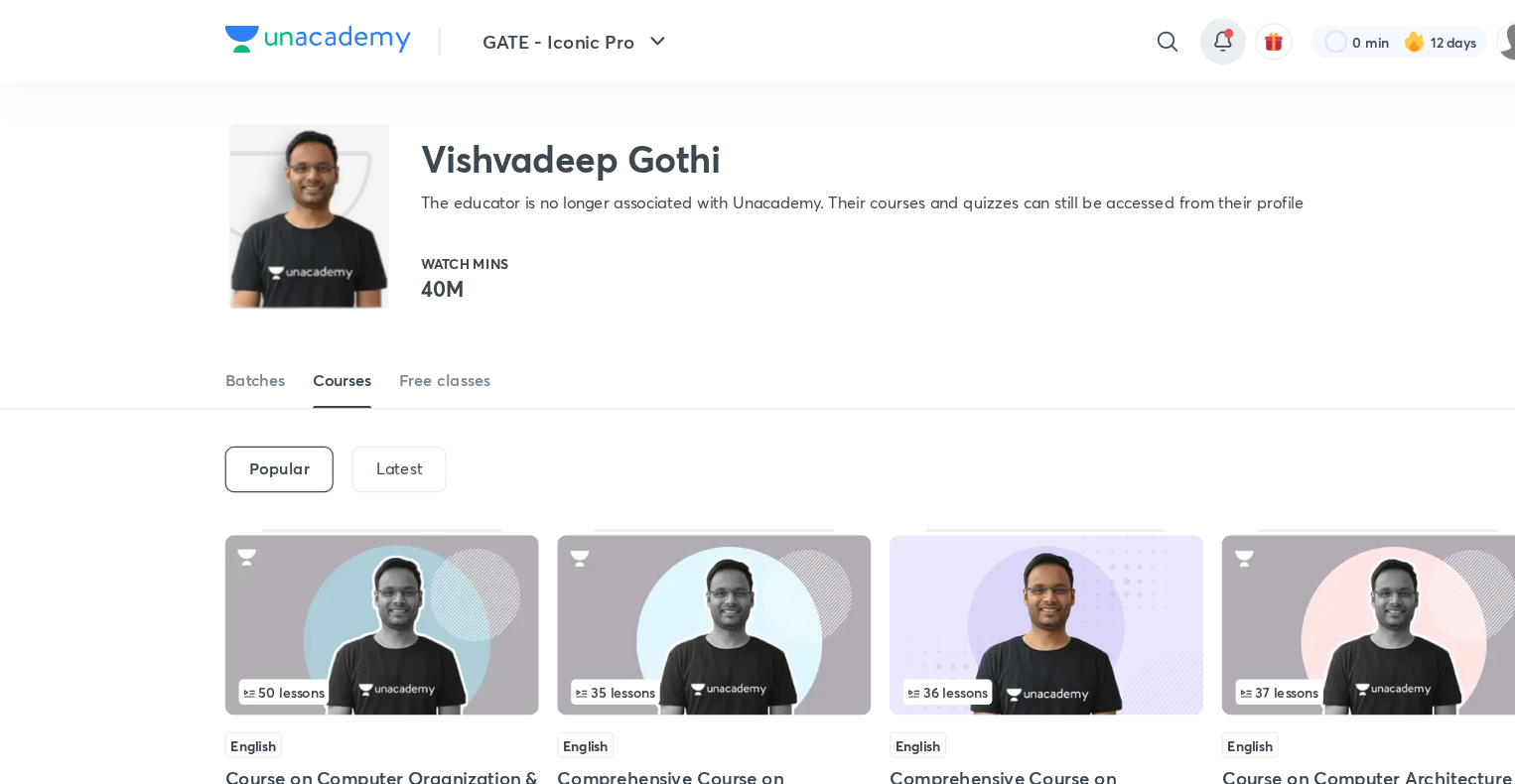click 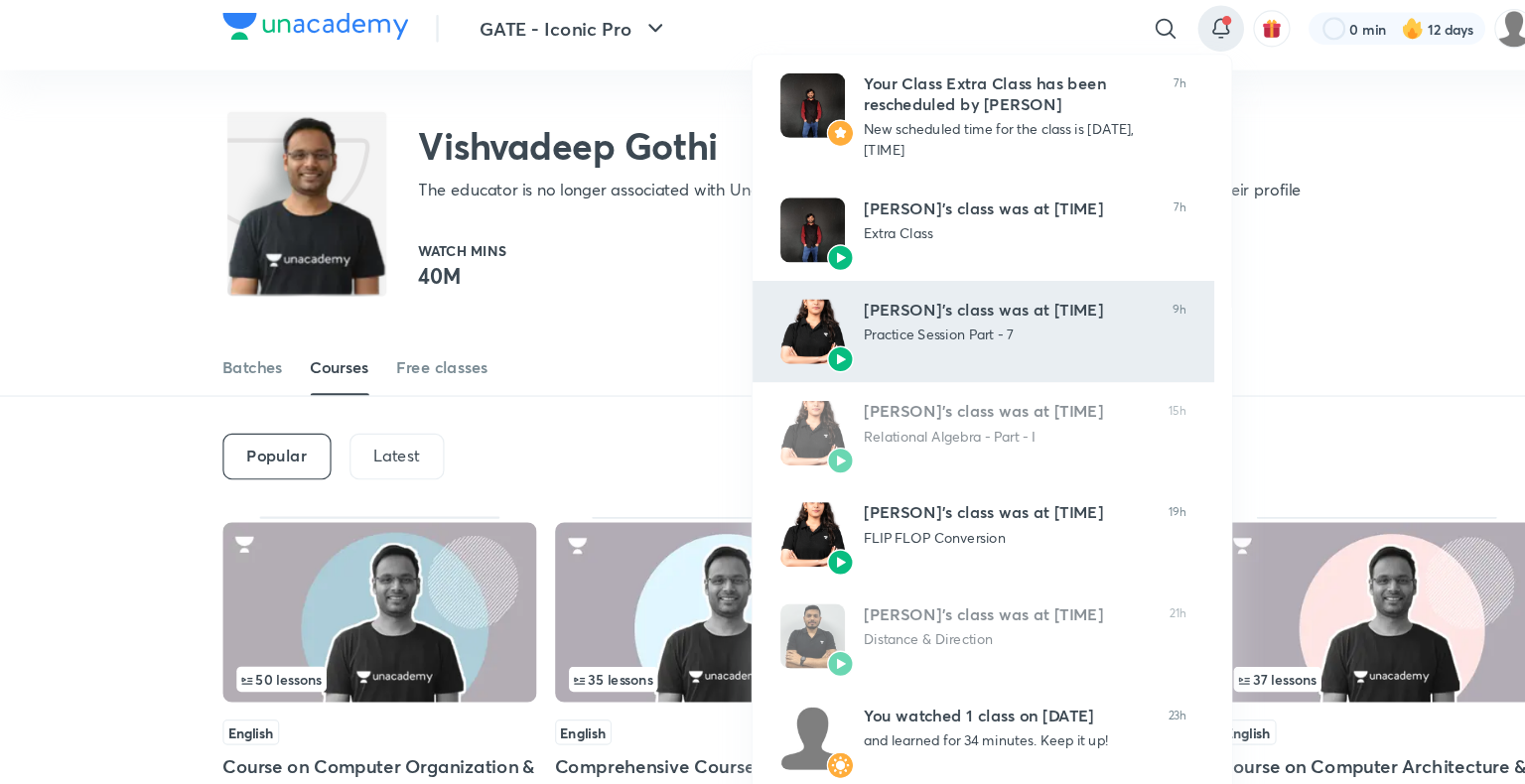 click on "Sanskriti Mishra’s class was at 8:30 PM" at bounding box center (868, 278) 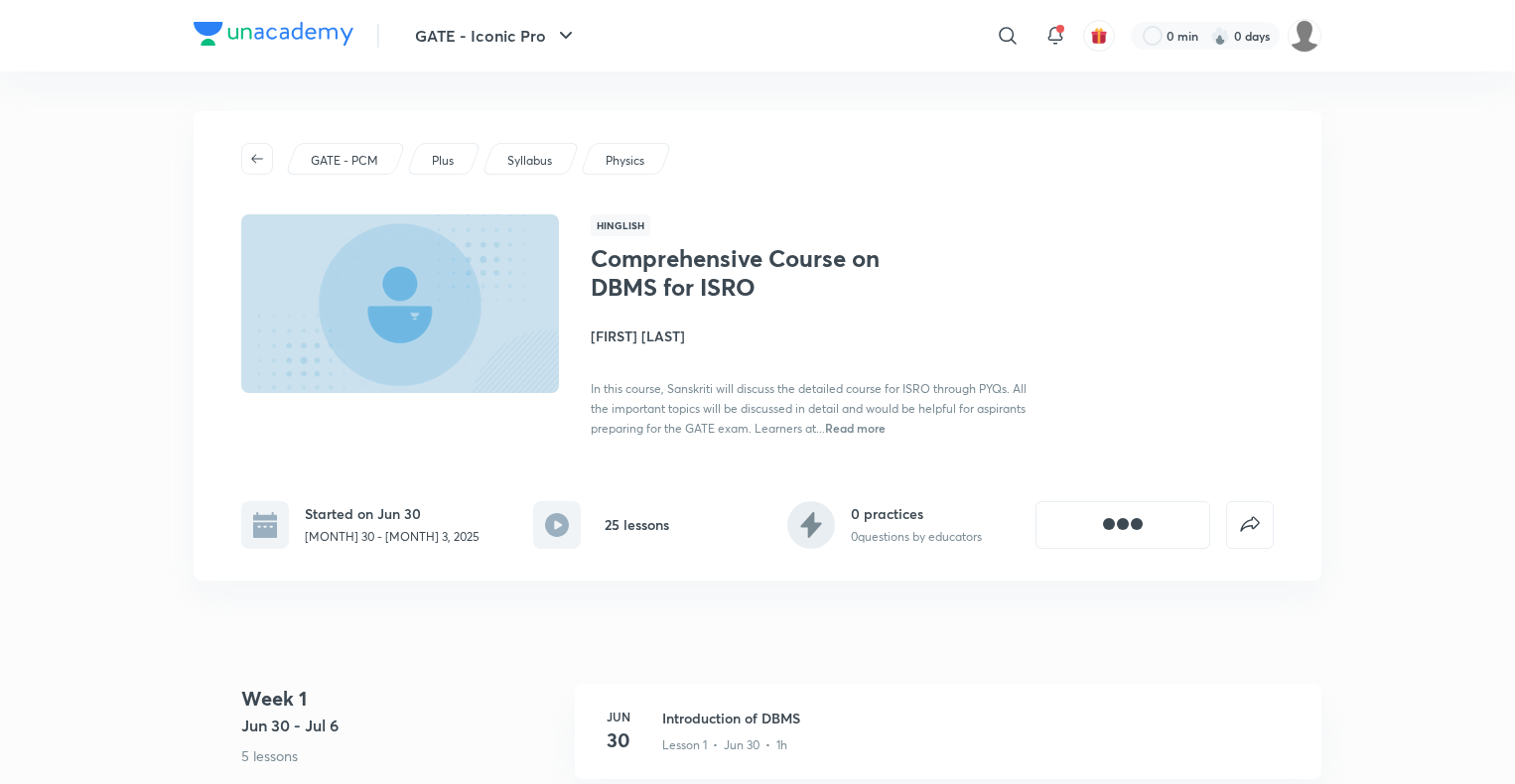 scroll, scrollTop: 0, scrollLeft: 0, axis: both 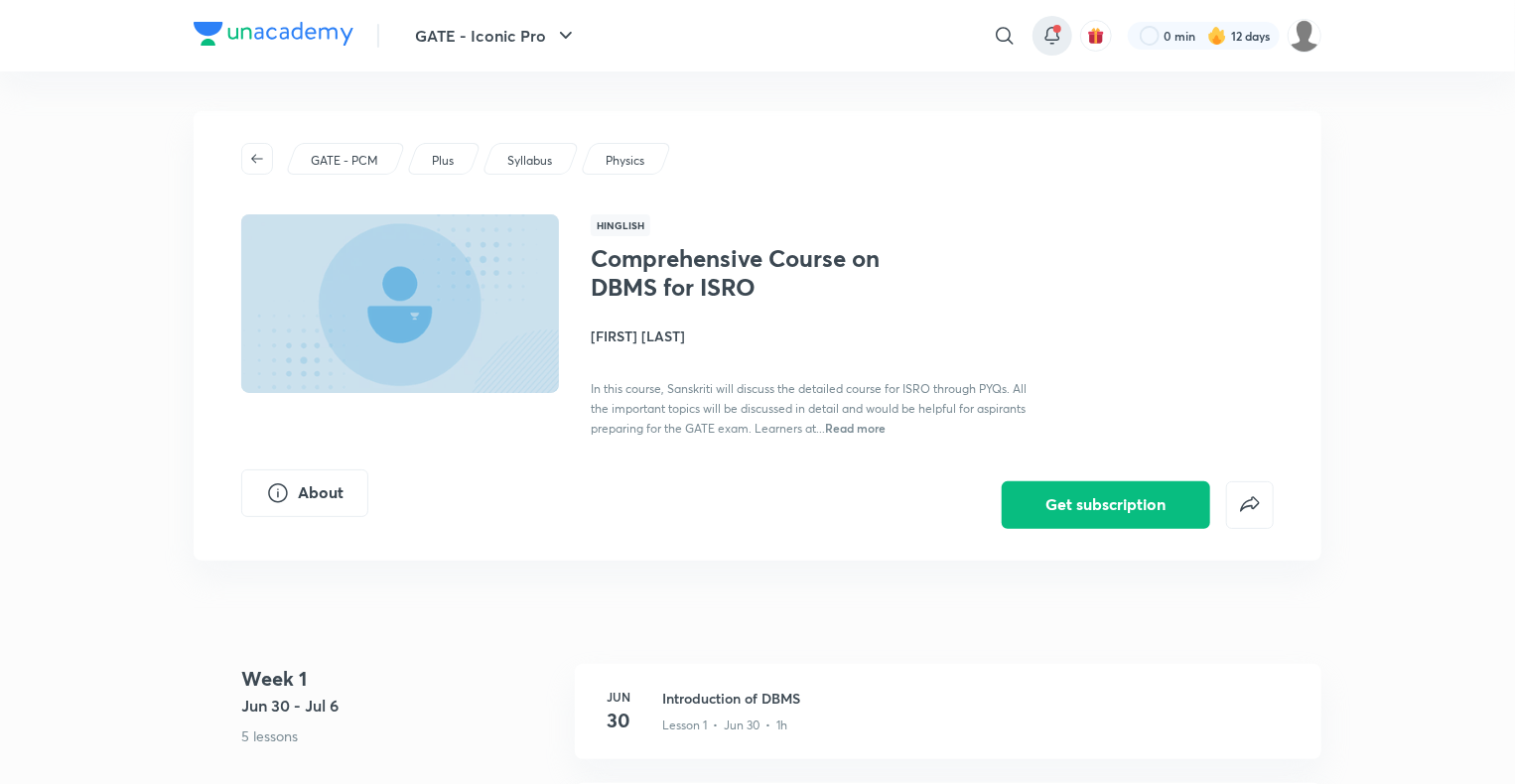 click 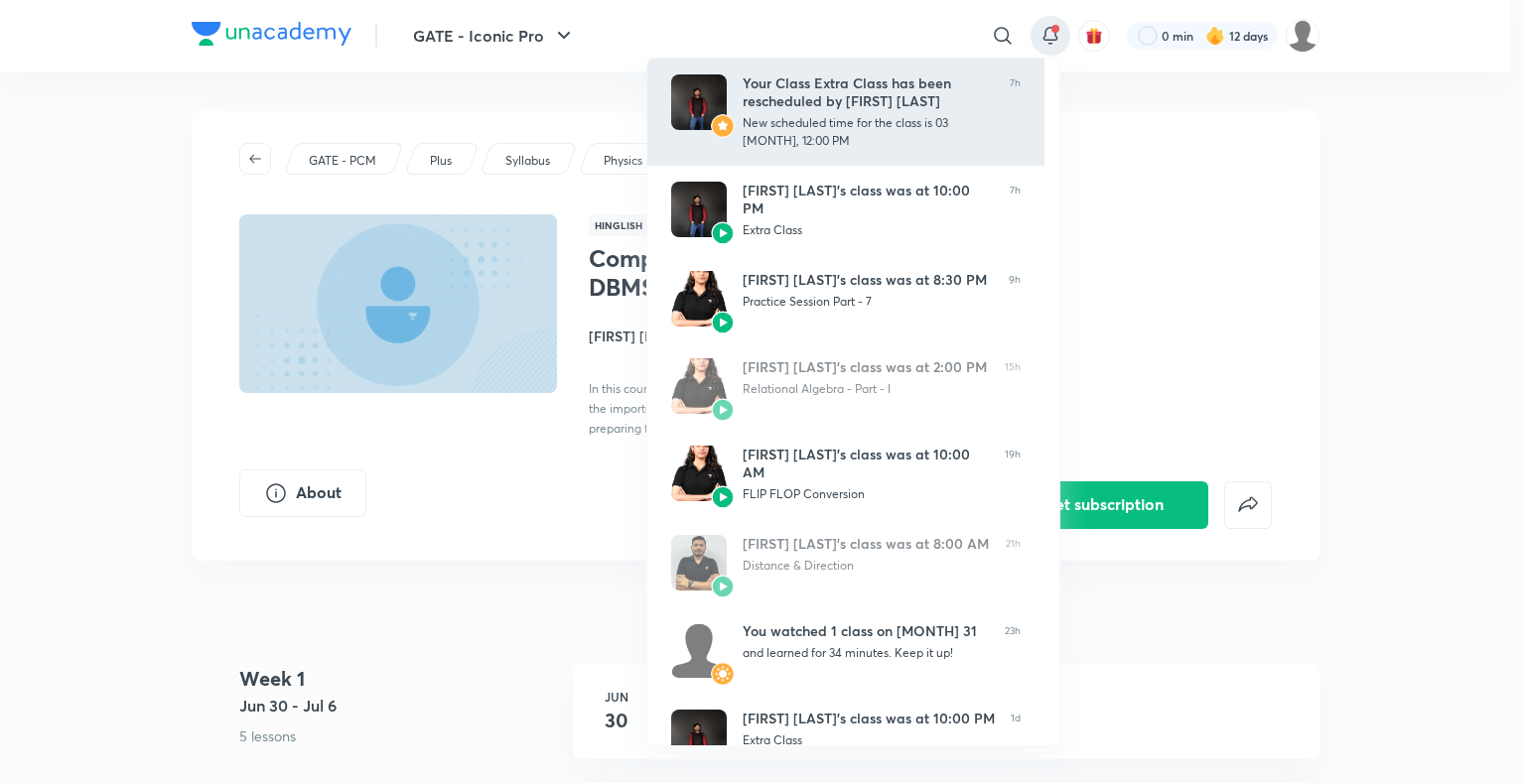 click on "Your Class Extra Class has been rescheduled by Ankit Kumar" at bounding box center [868, 92] 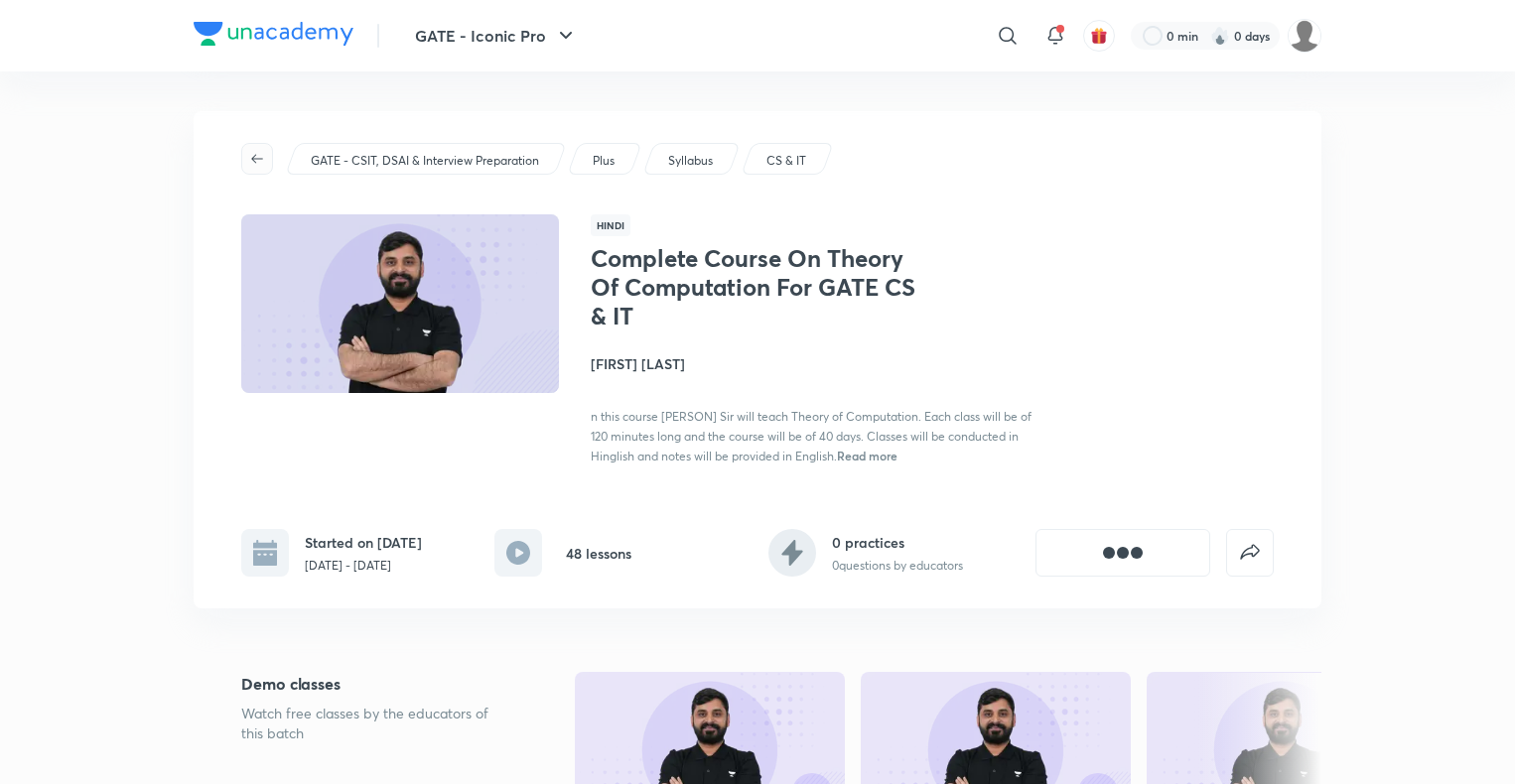 scroll, scrollTop: 0, scrollLeft: 0, axis: both 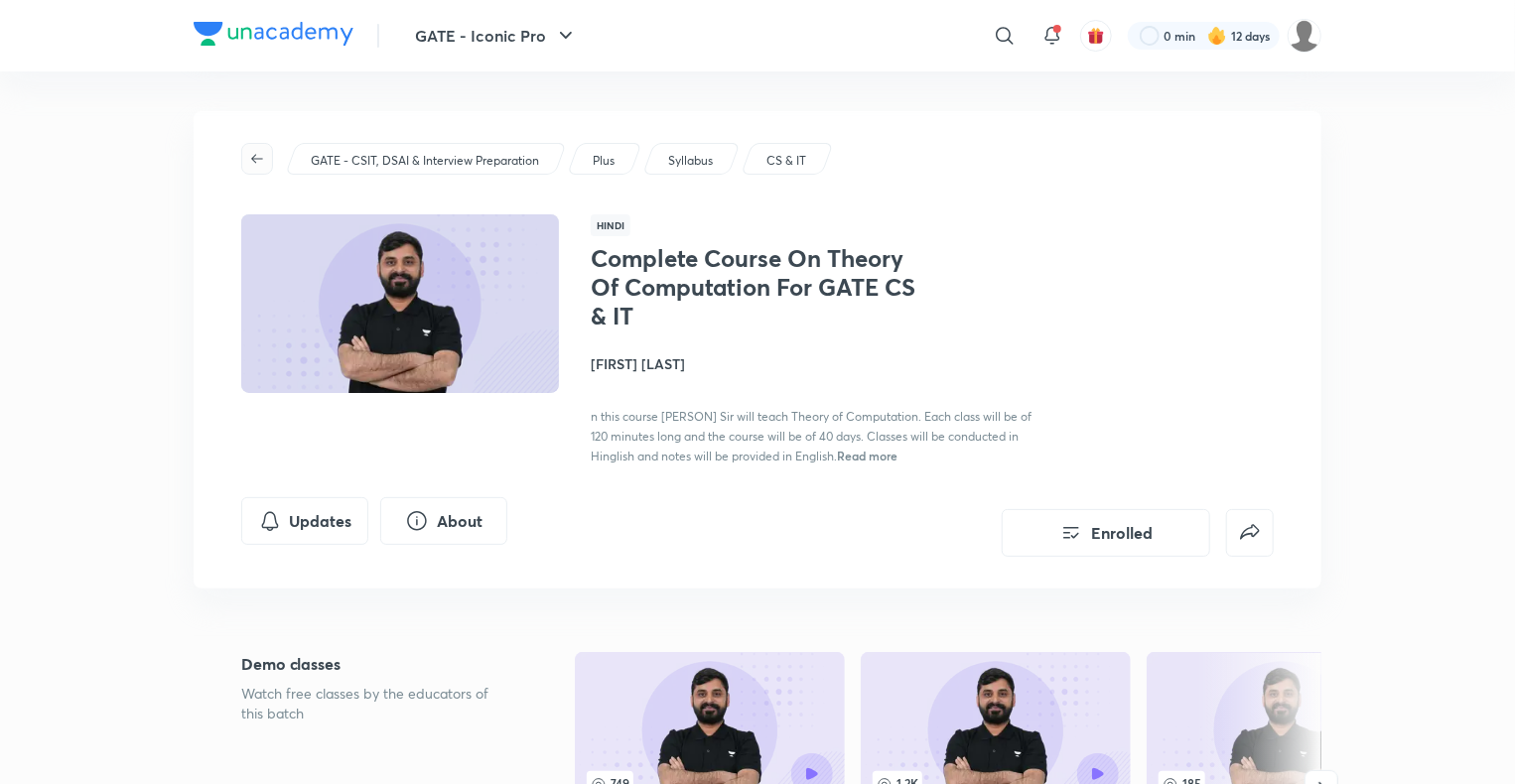 click at bounding box center [257, 159] 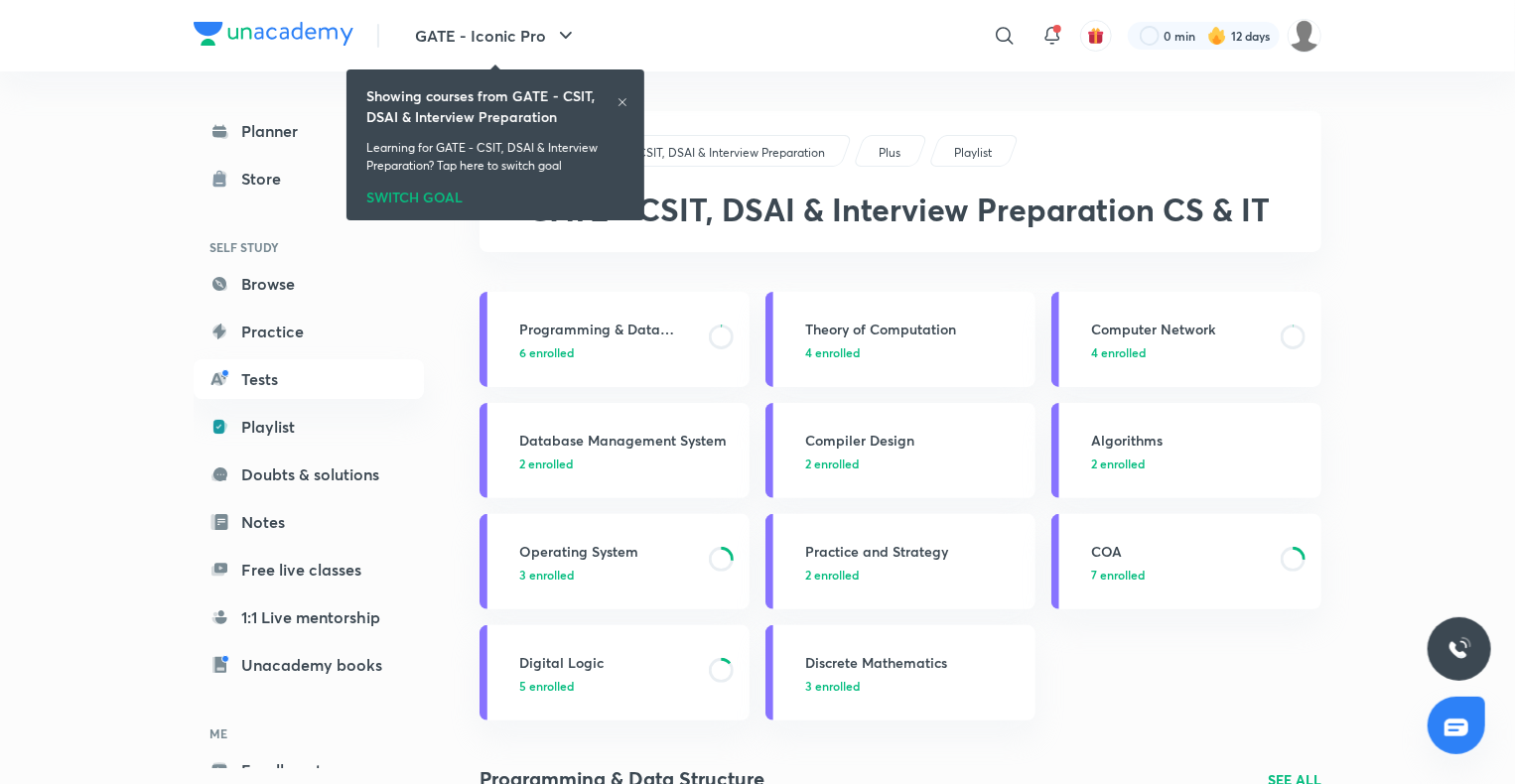 click 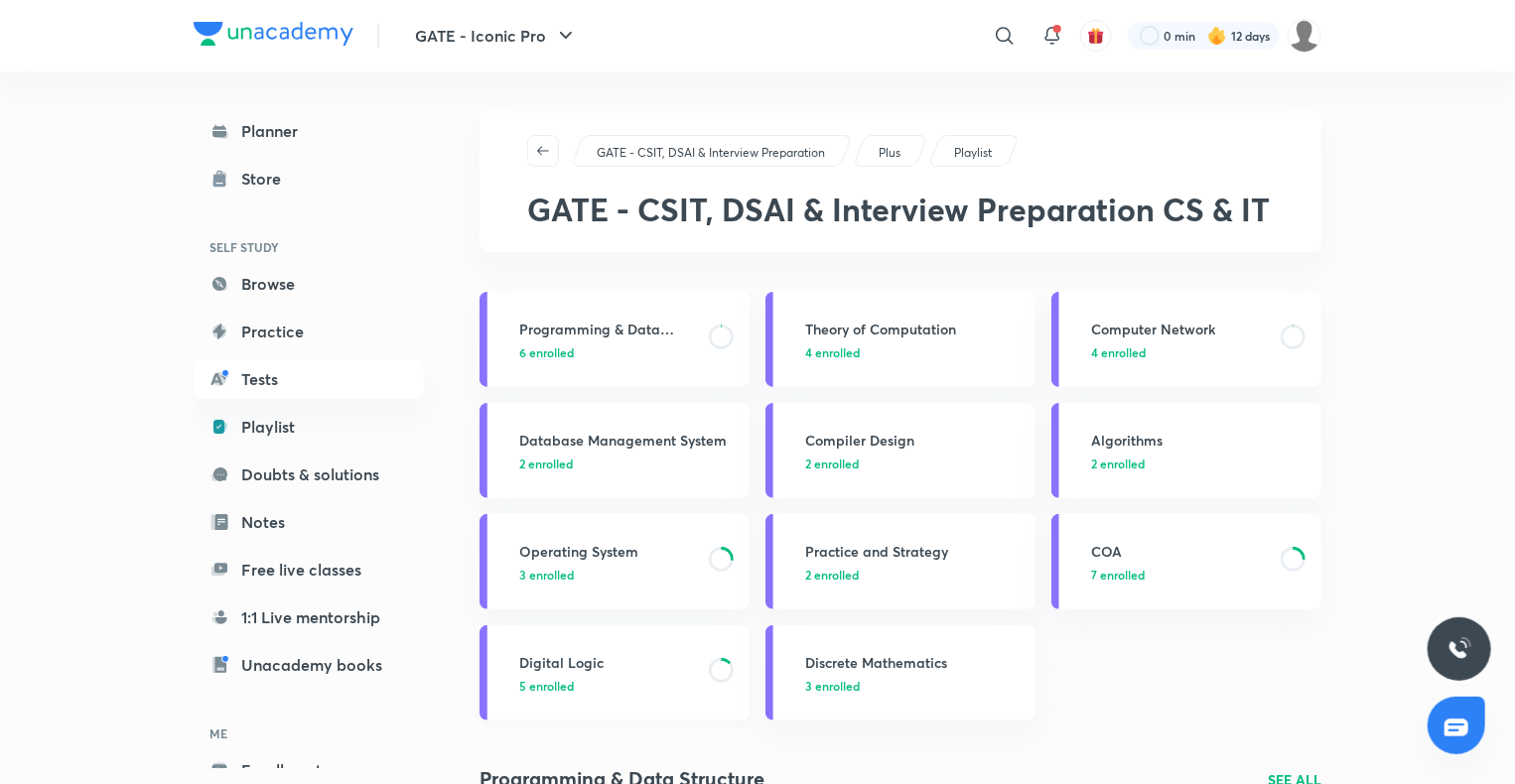 click on "Digital Logic" at bounding box center (608, 662) 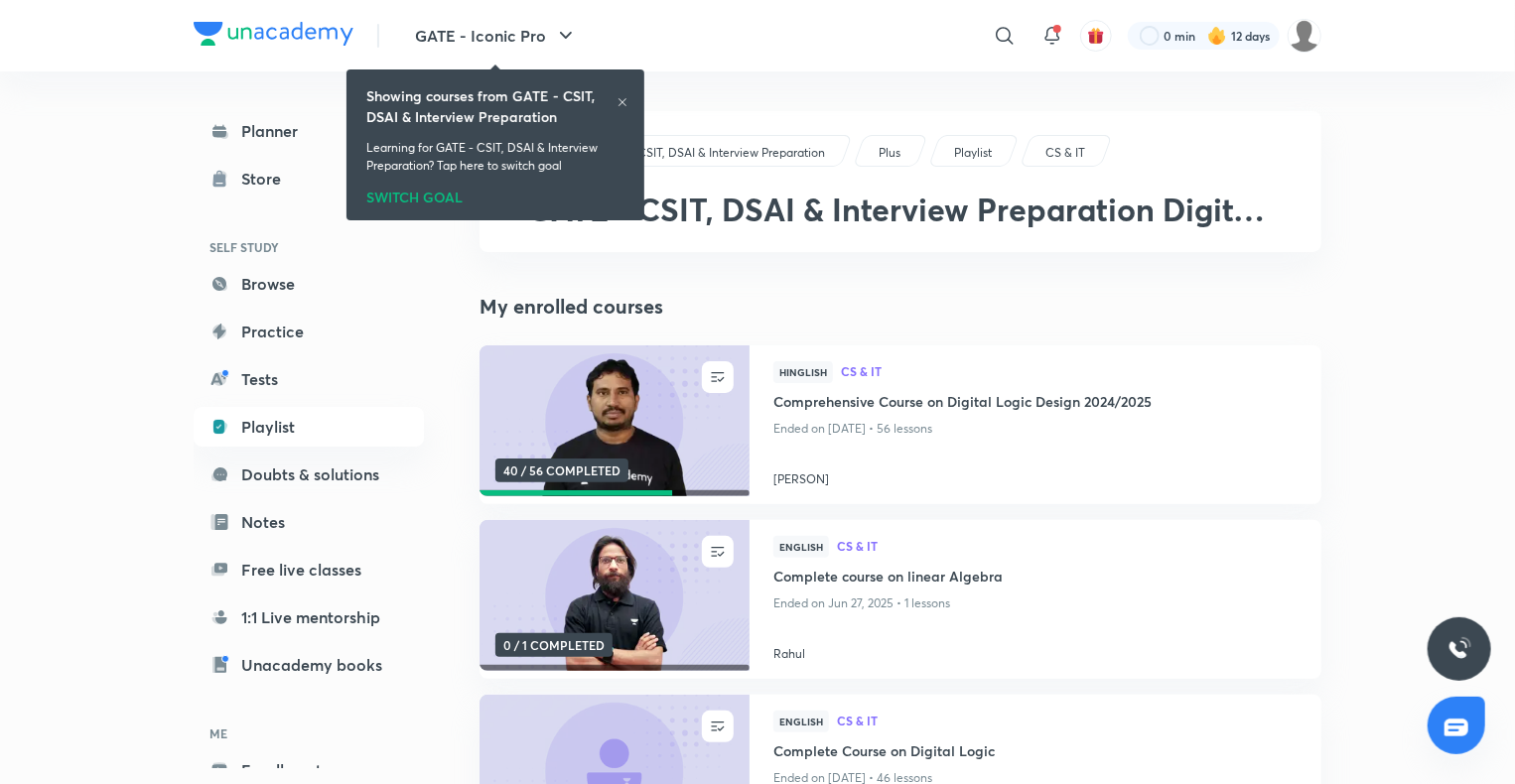 click 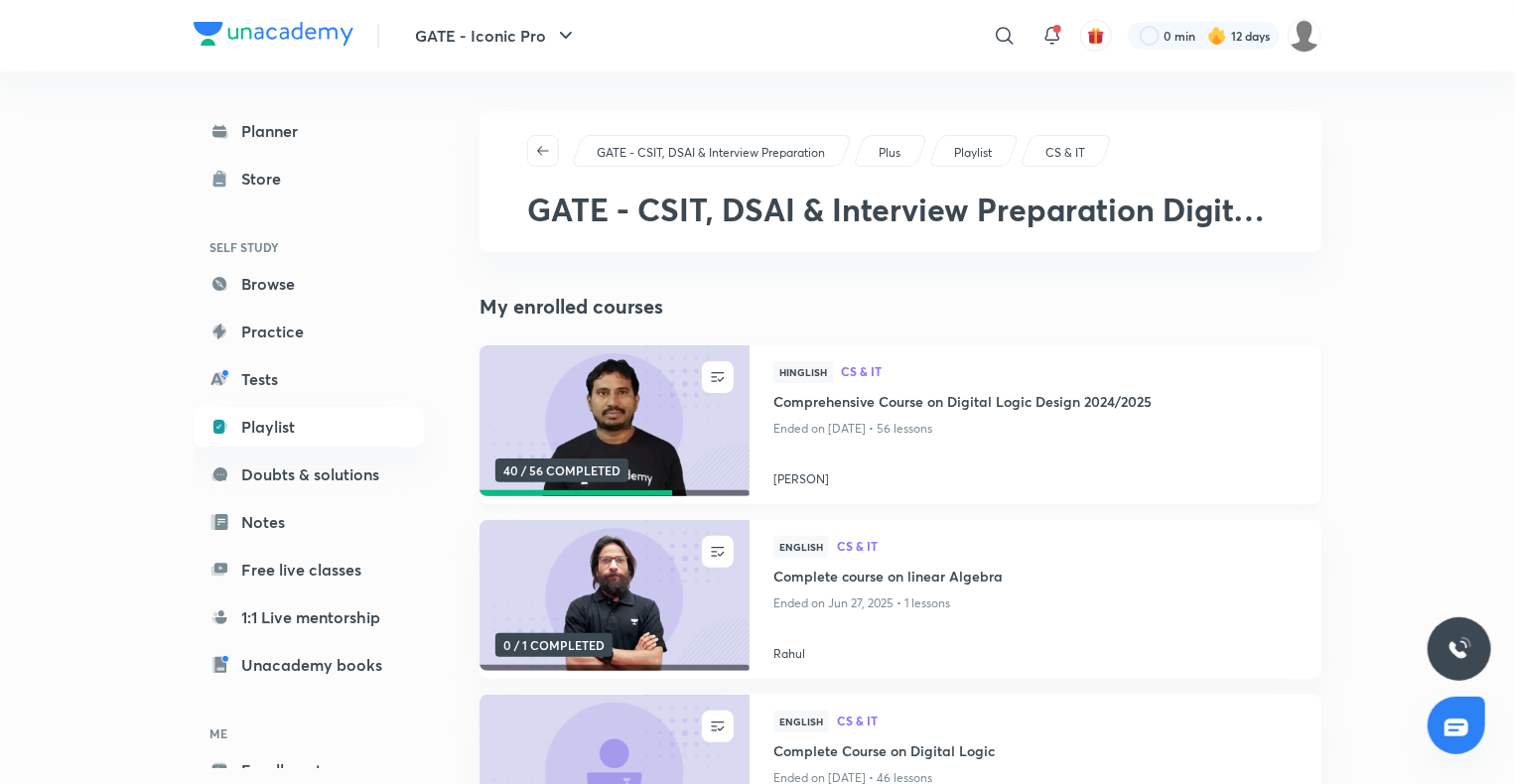 click on "Comprehensive Course on Digital Logic Design 2024/2025" at bounding box center [1035, 403] 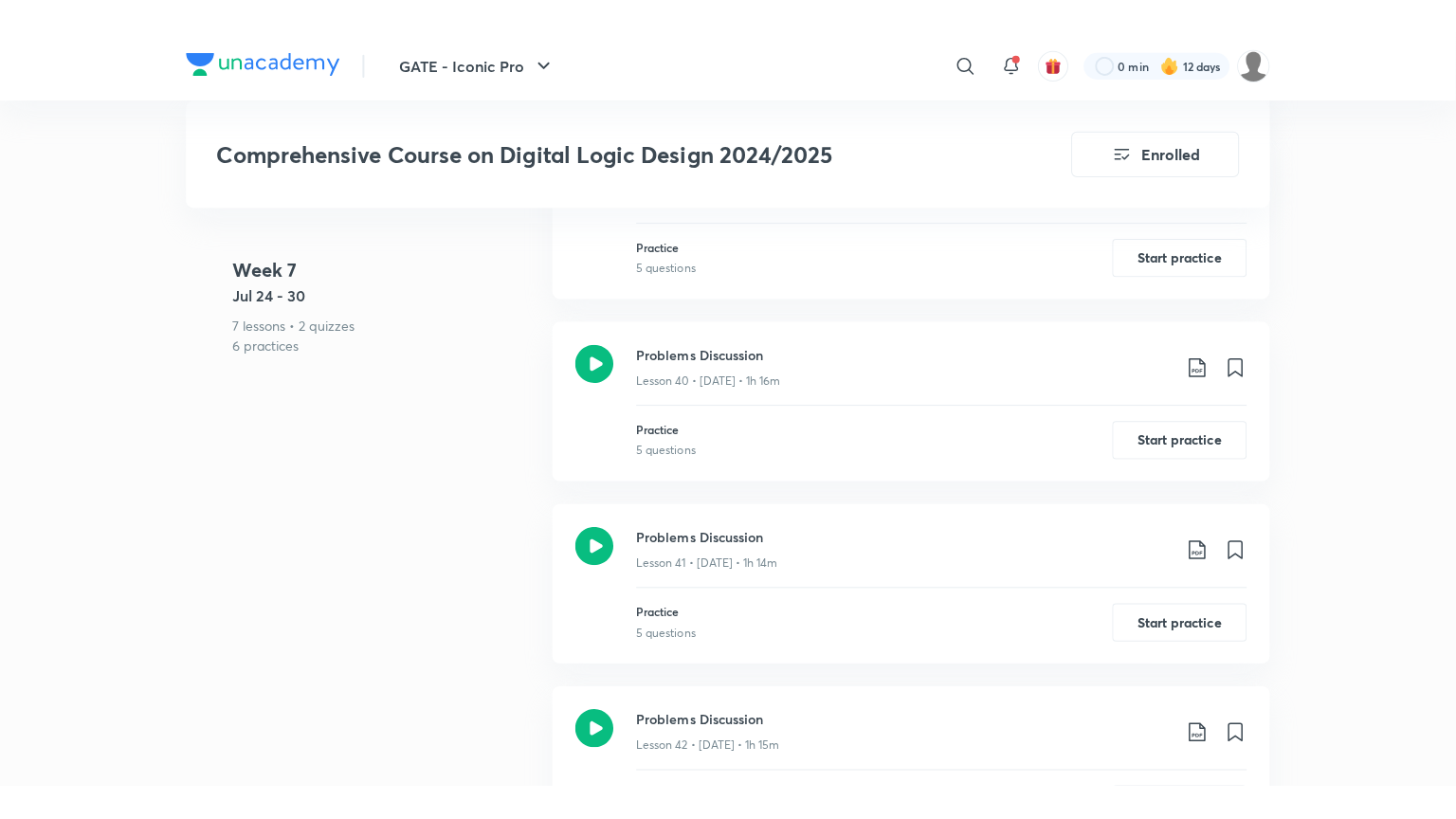 scroll, scrollTop: 8686, scrollLeft: 0, axis: vertical 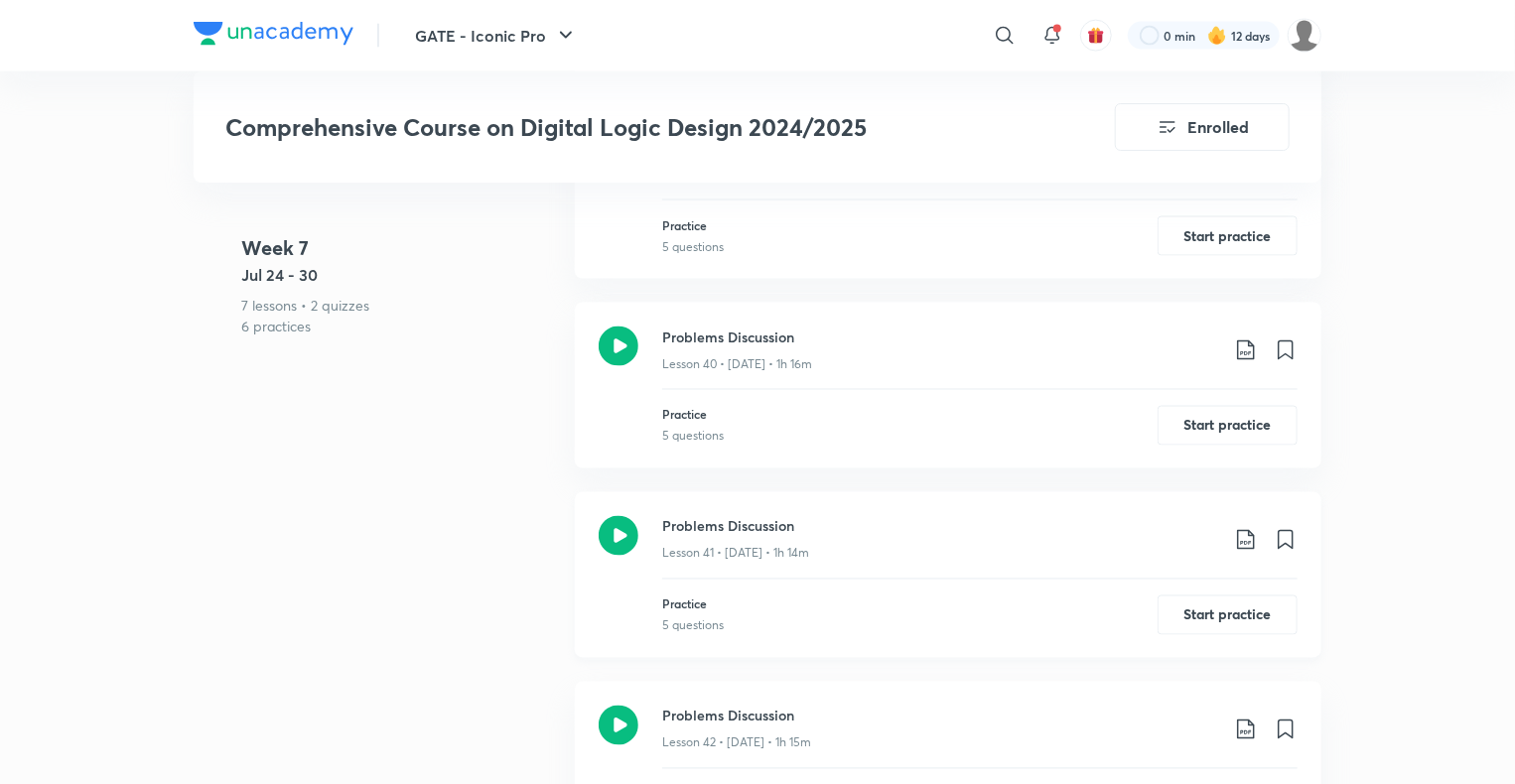 click on "Problems Discussion Lesson 41 • [DATE] • 1h 14m Practice 5 questions Start practice" at bounding box center [948, 575] 